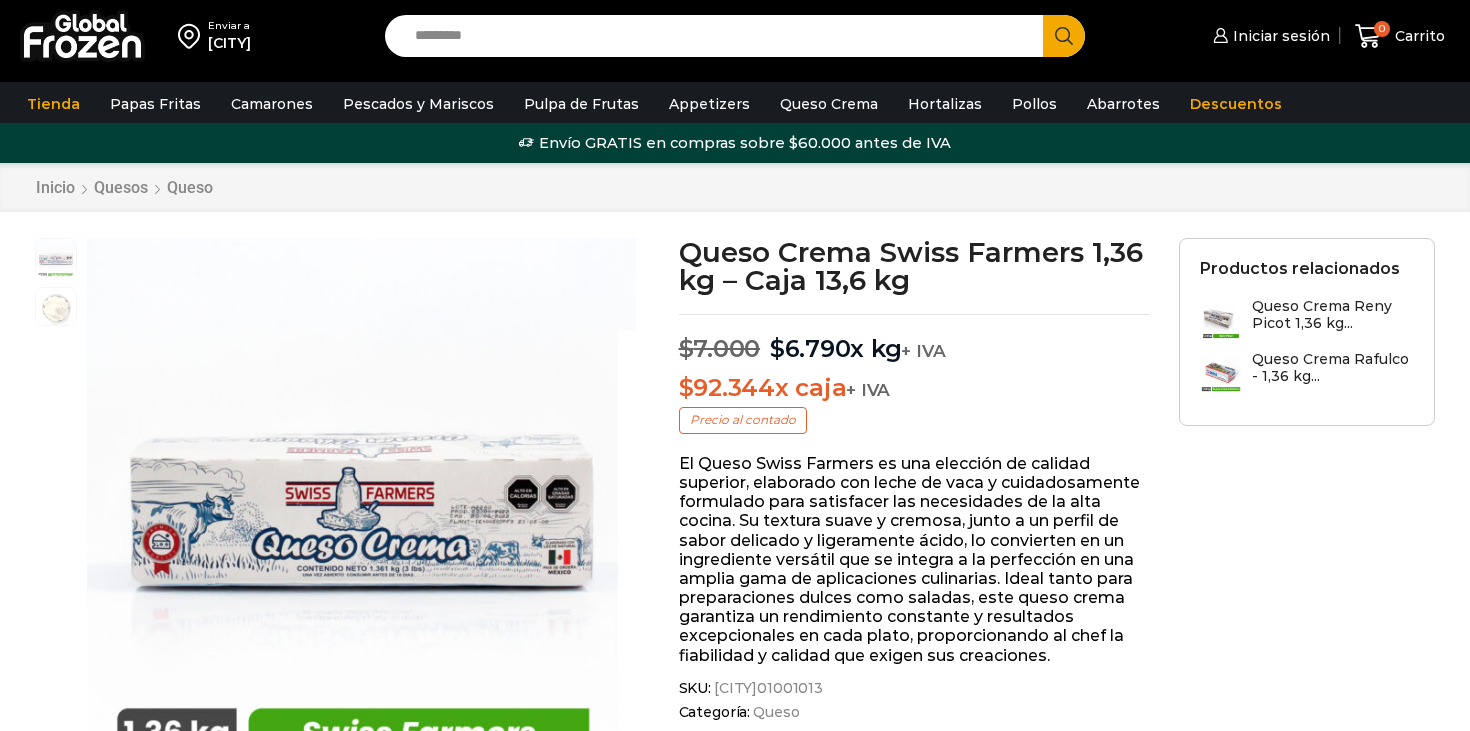 scroll, scrollTop: 1, scrollLeft: 0, axis: vertical 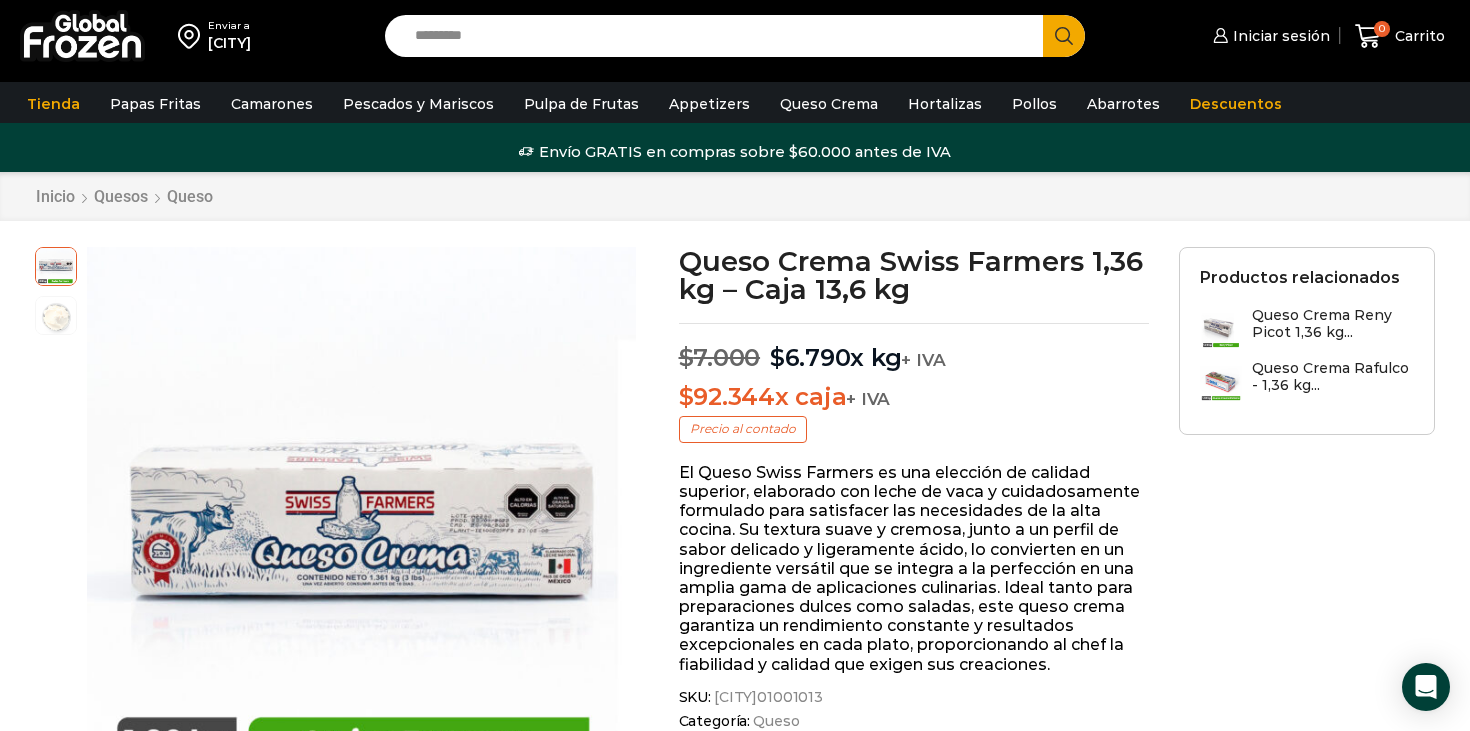 click on "Search input" at bounding box center (719, 36) 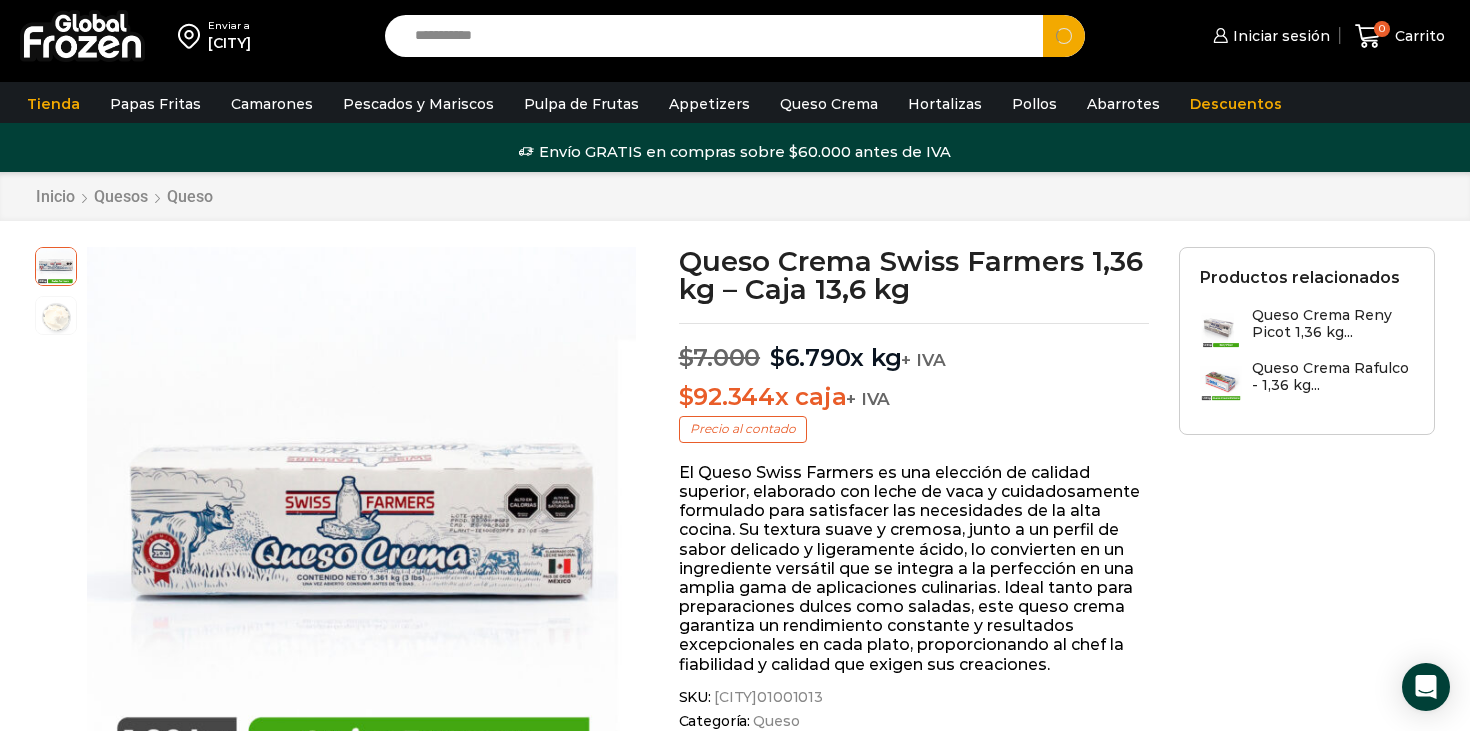 type on "**********" 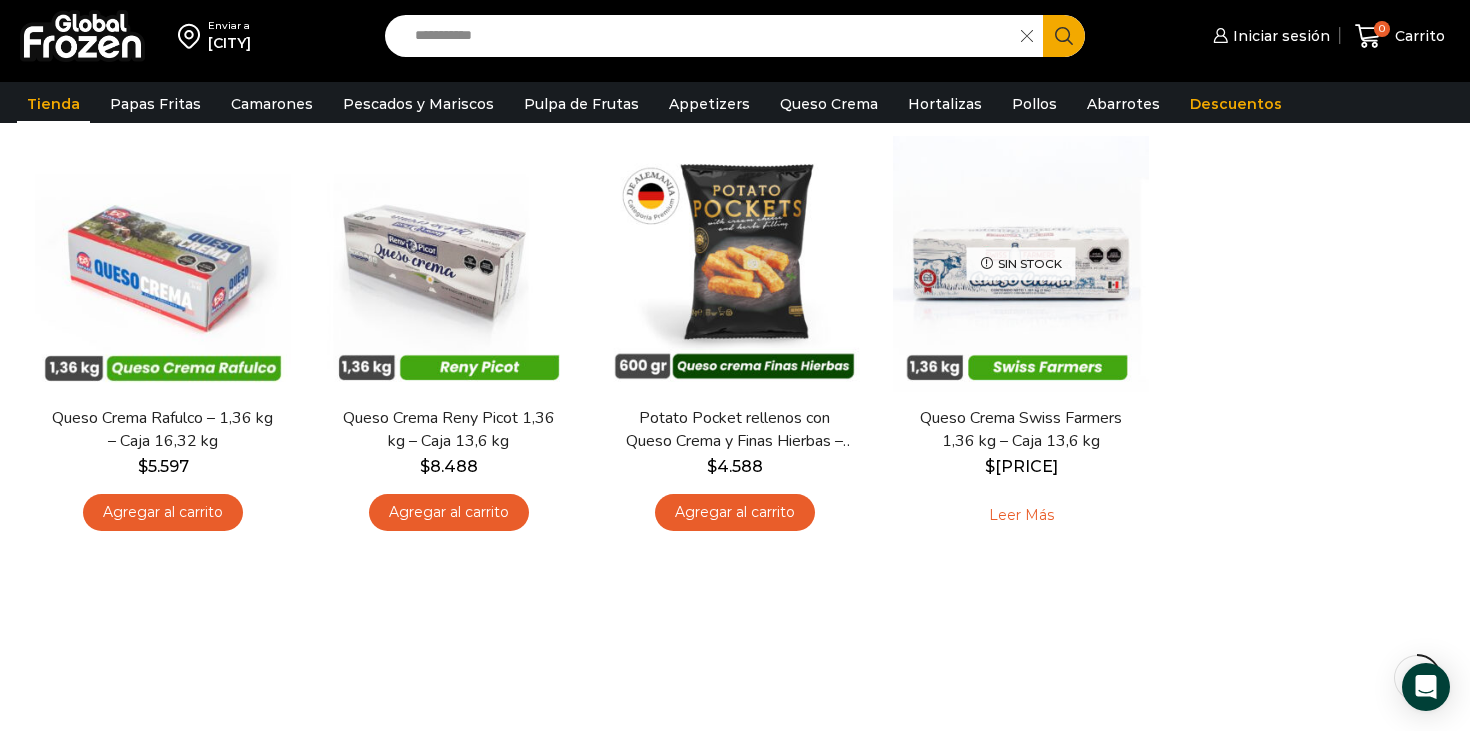 scroll, scrollTop: 281, scrollLeft: 0, axis: vertical 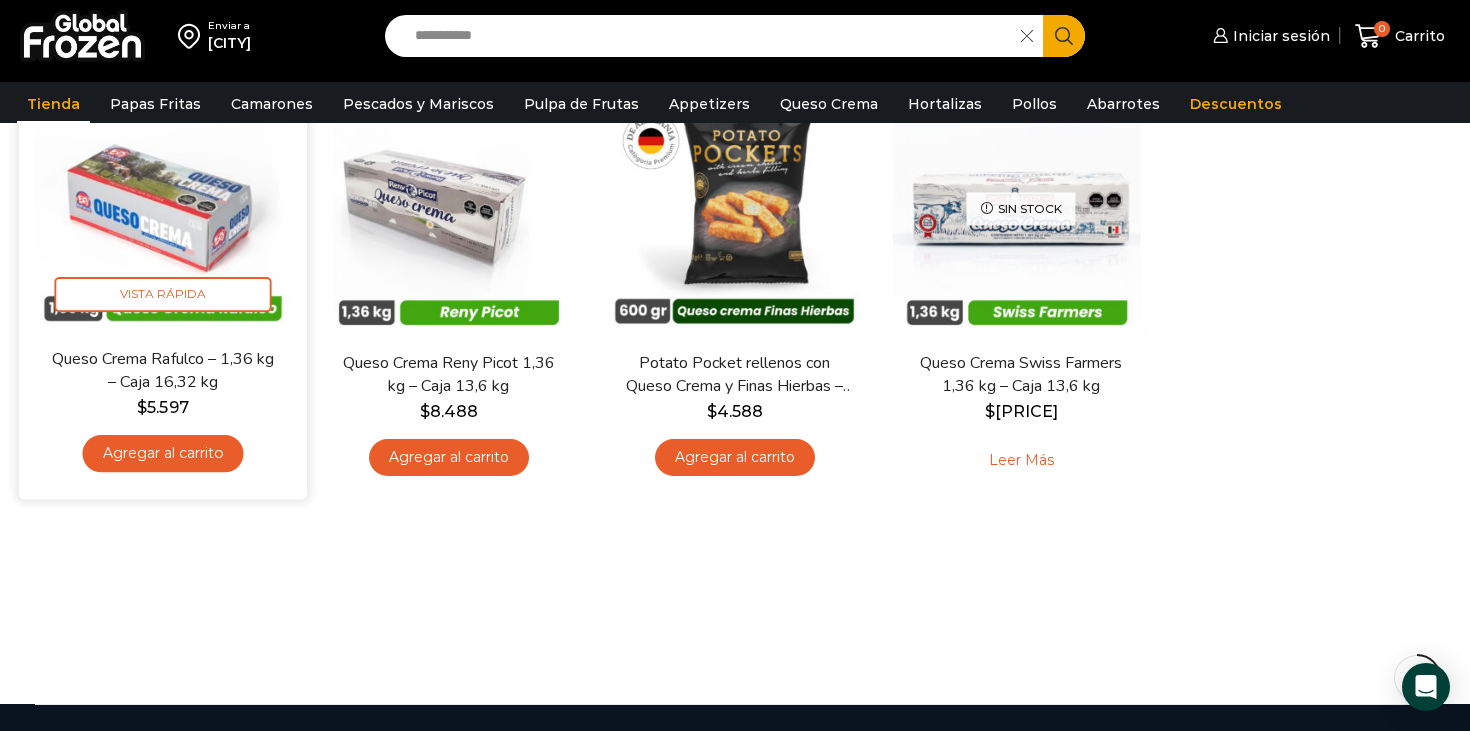 click on "Agregar al carrito" at bounding box center (162, 453) 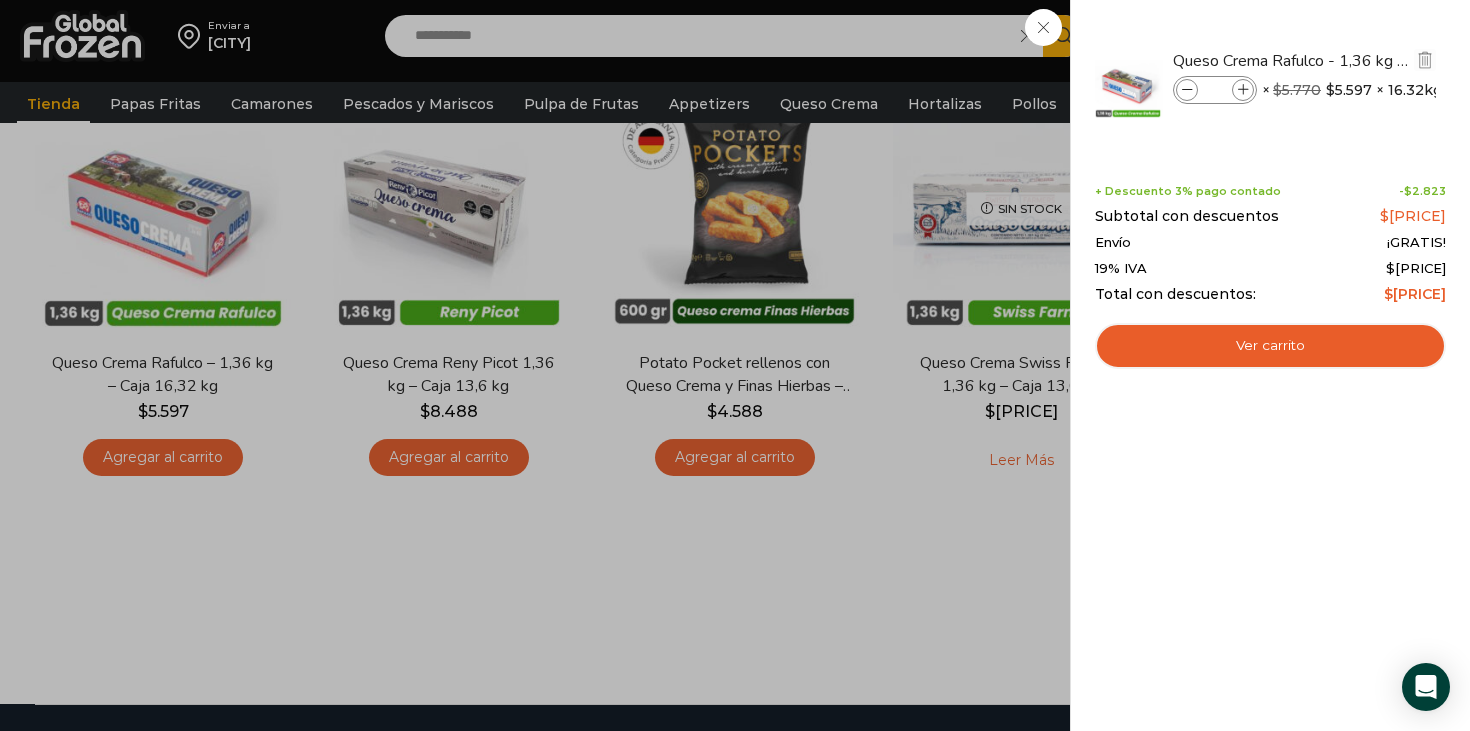 click at bounding box center (1243, 90) 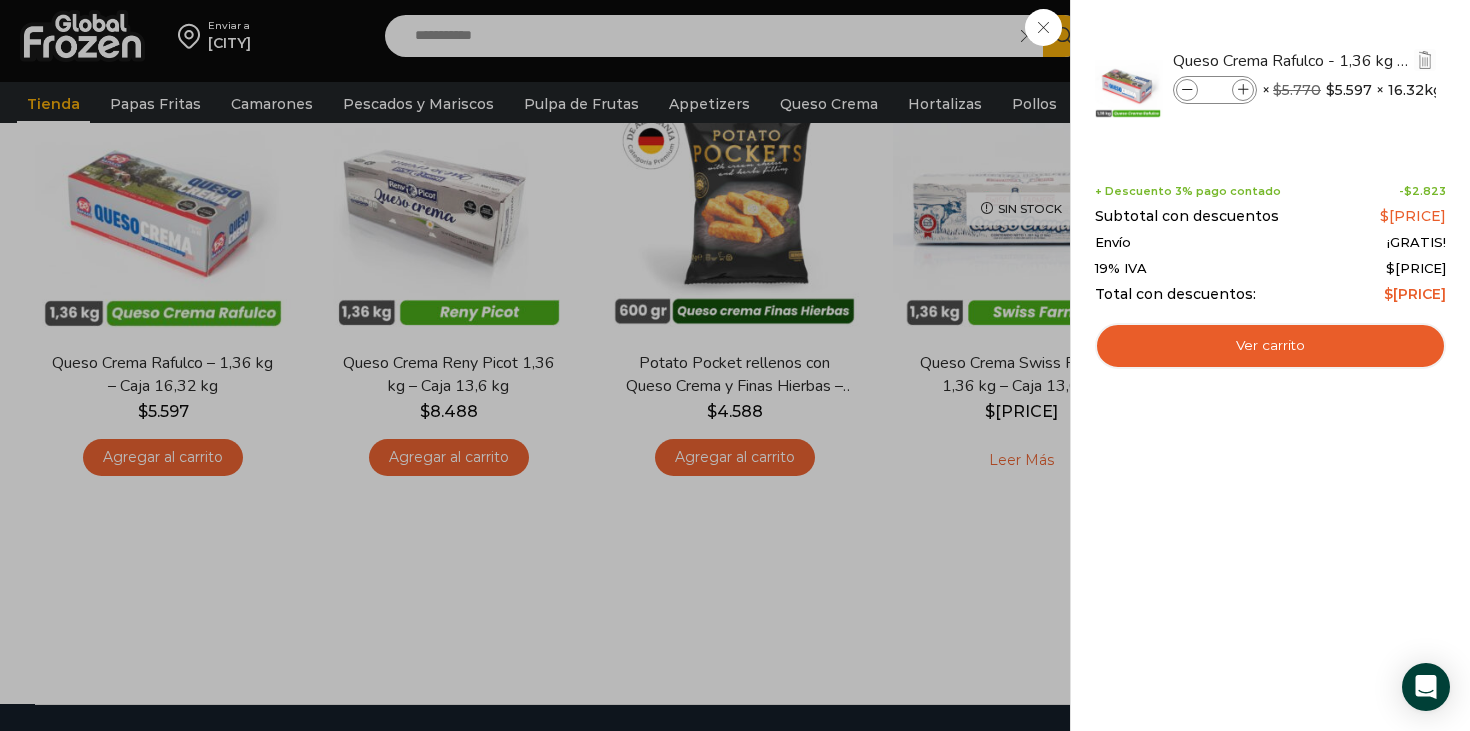 click at bounding box center [1243, 90] 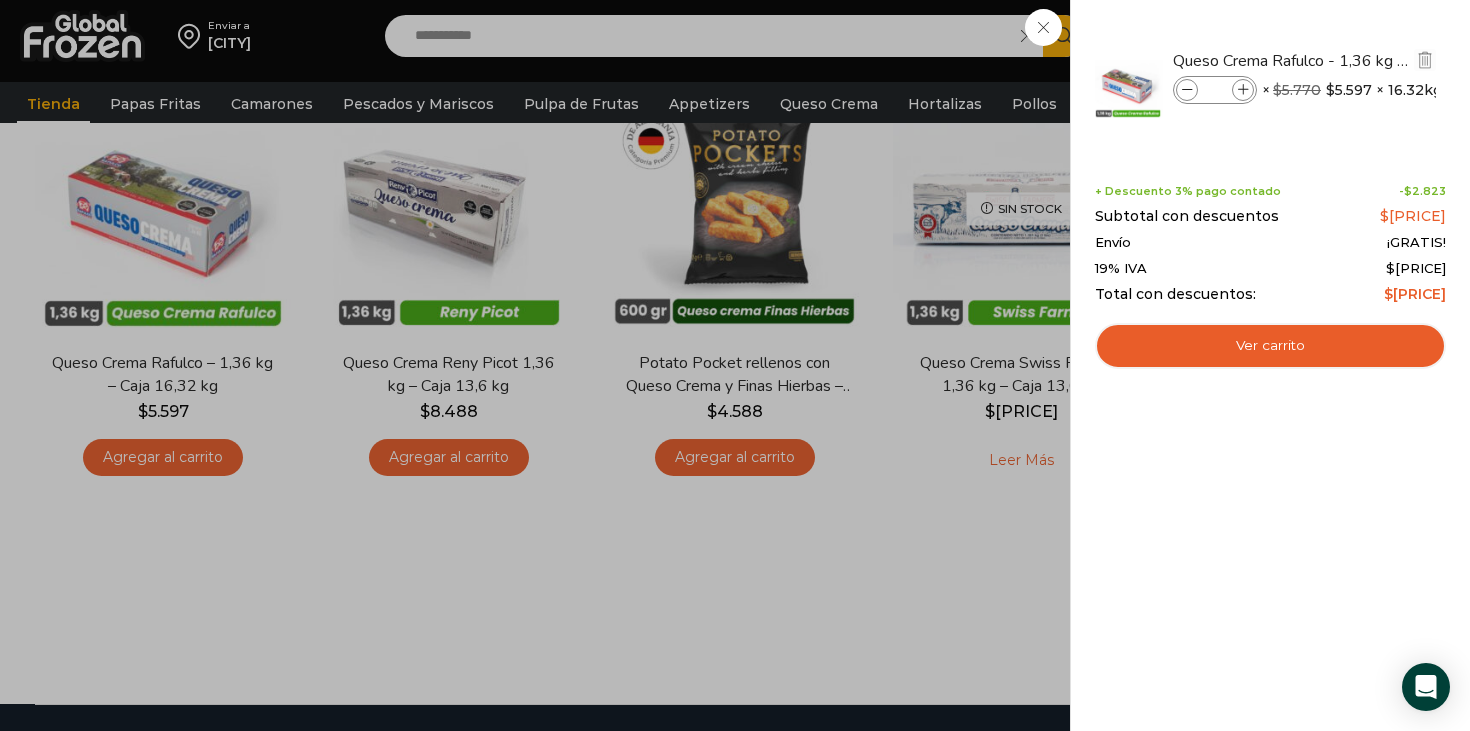 click at bounding box center [1243, 90] 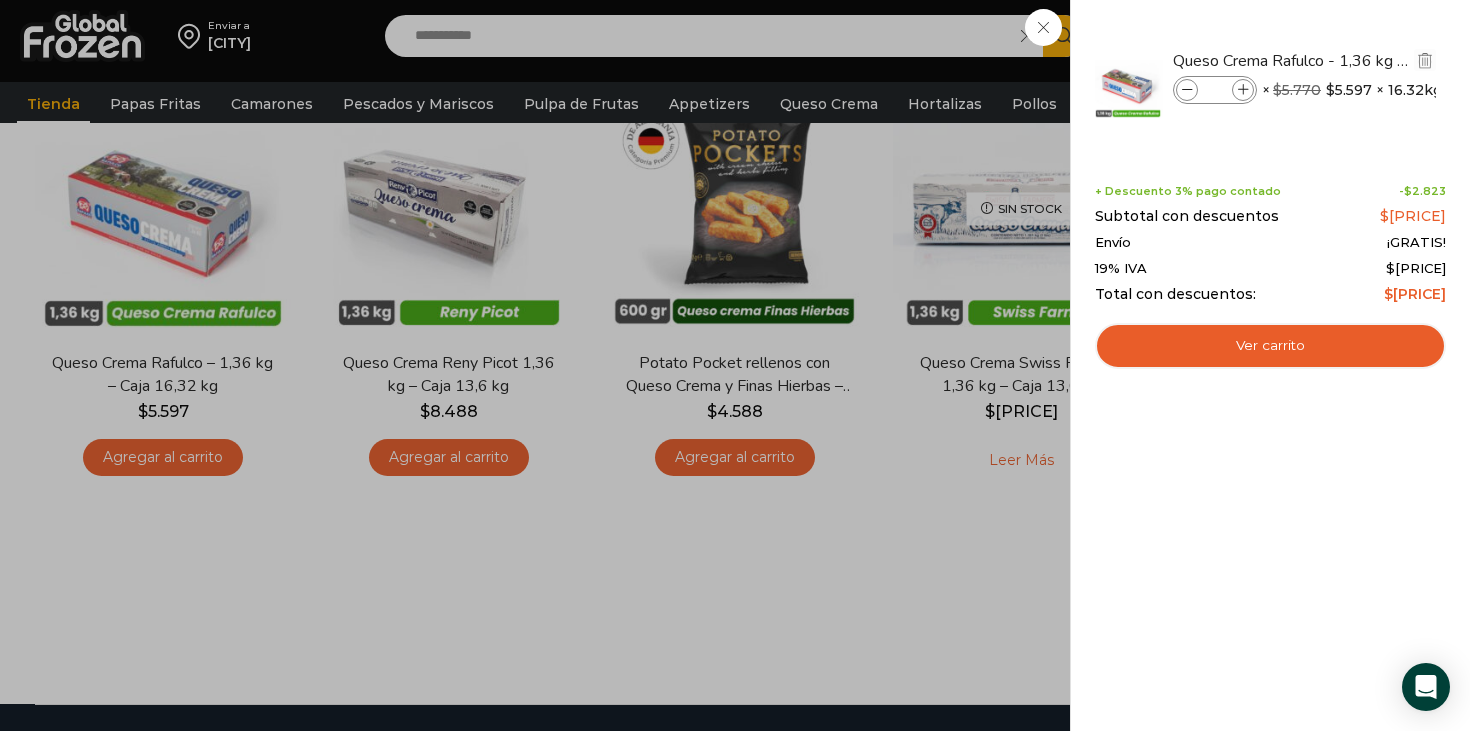 click at bounding box center [1243, 90] 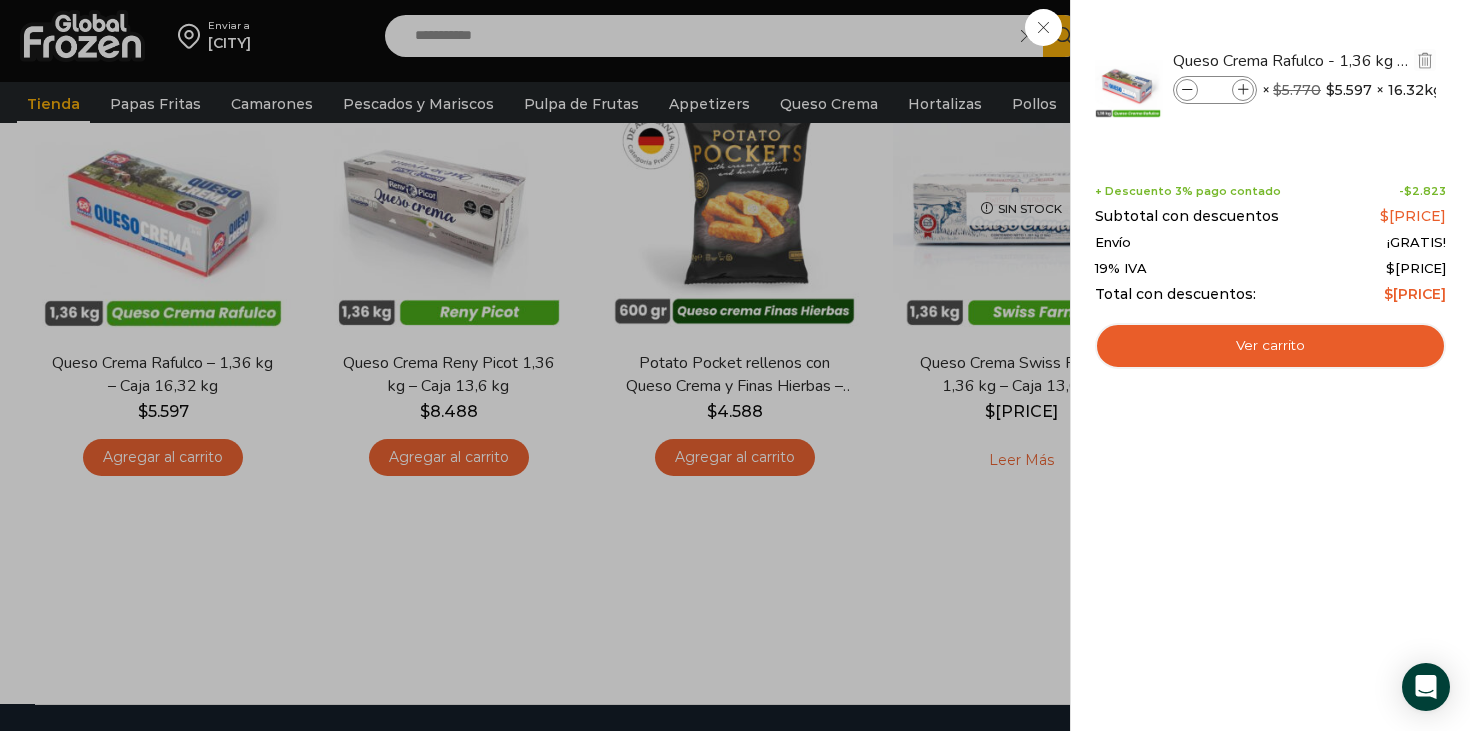 click at bounding box center [1243, 90] 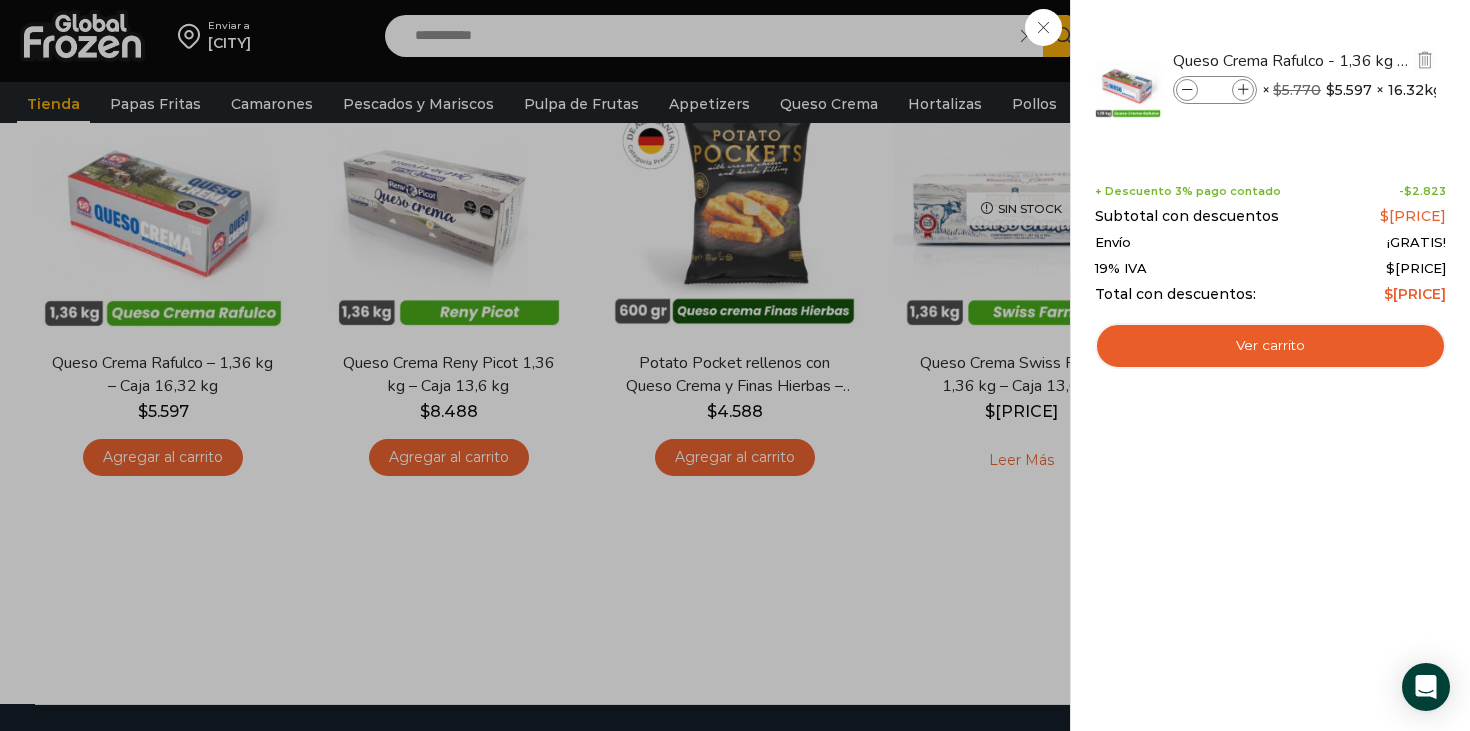 click at bounding box center (1243, 90) 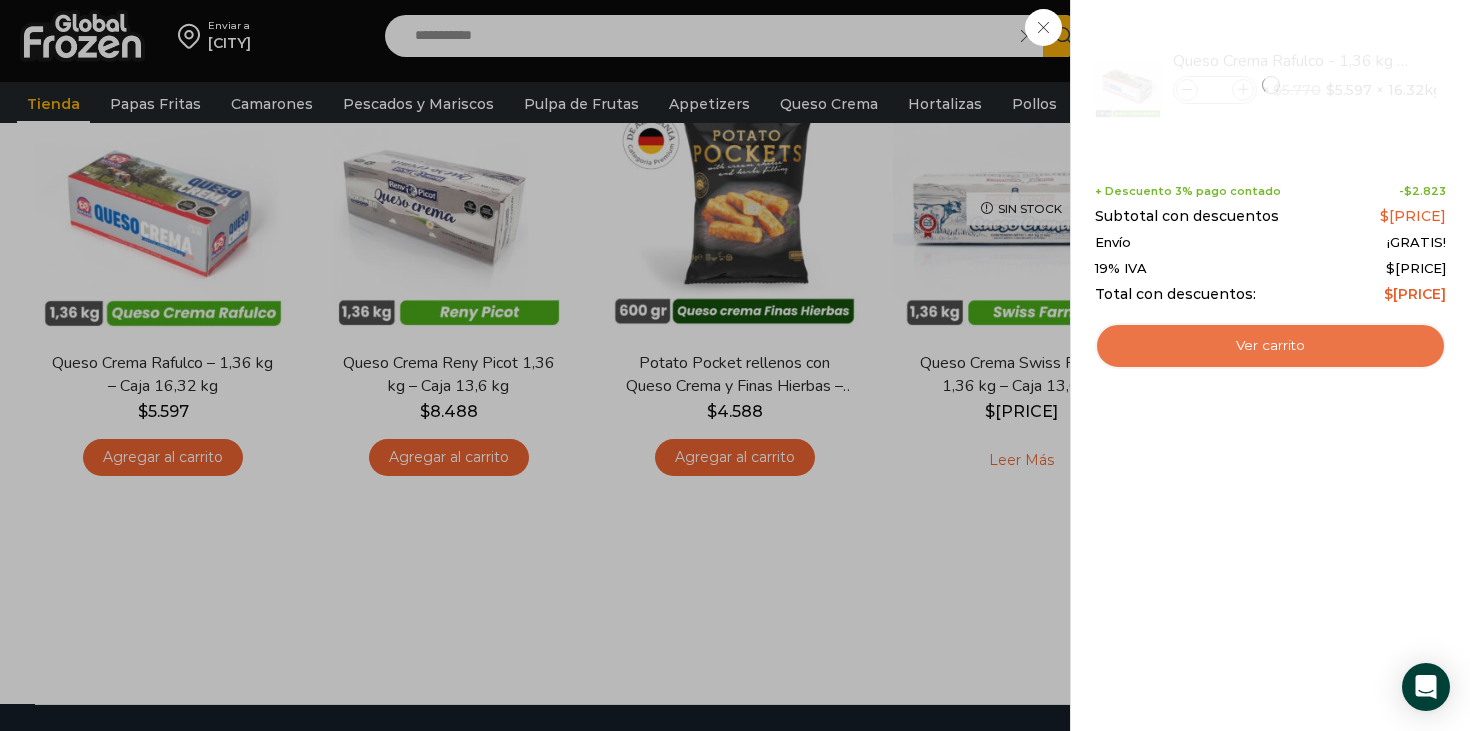 type on "**" 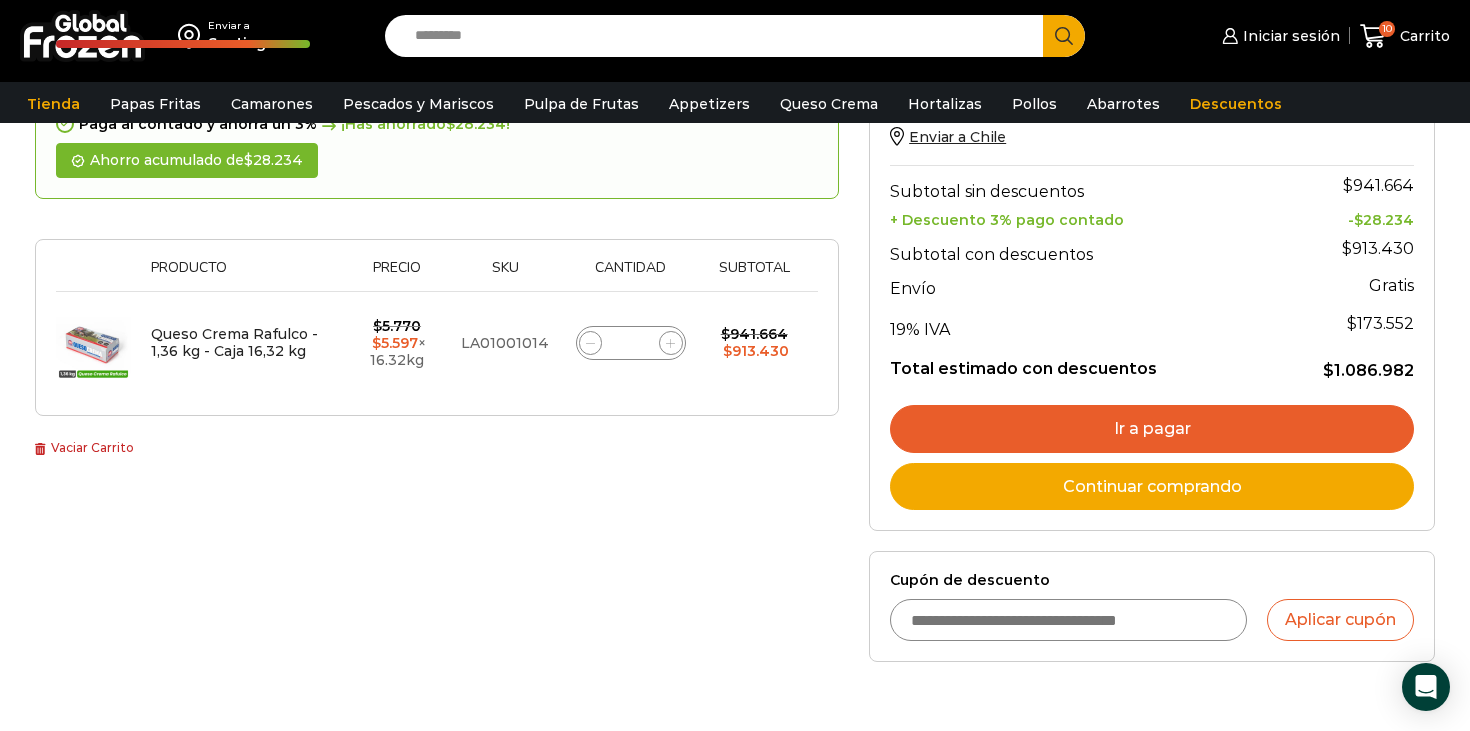 scroll, scrollTop: 308, scrollLeft: 0, axis: vertical 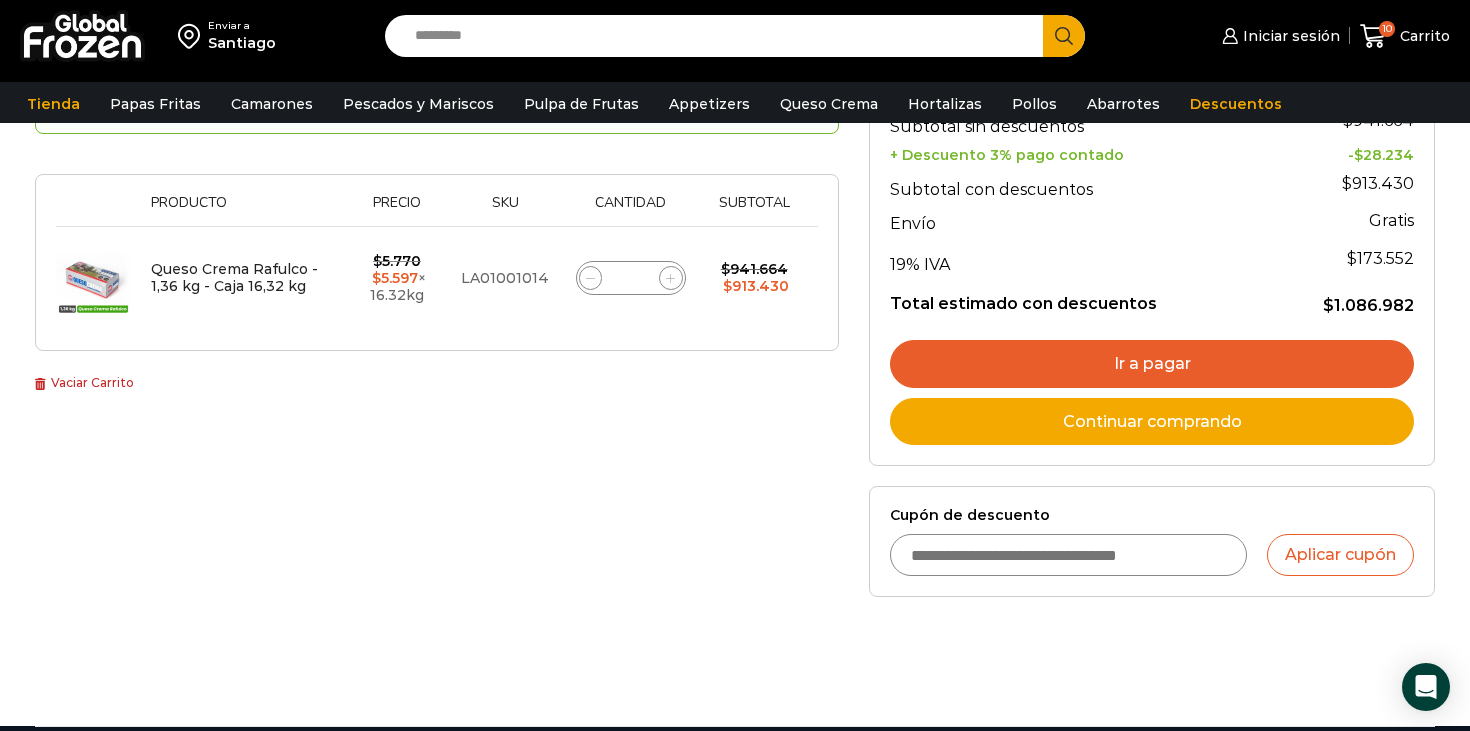 click on "Ir a pagar" at bounding box center (1152, 364) 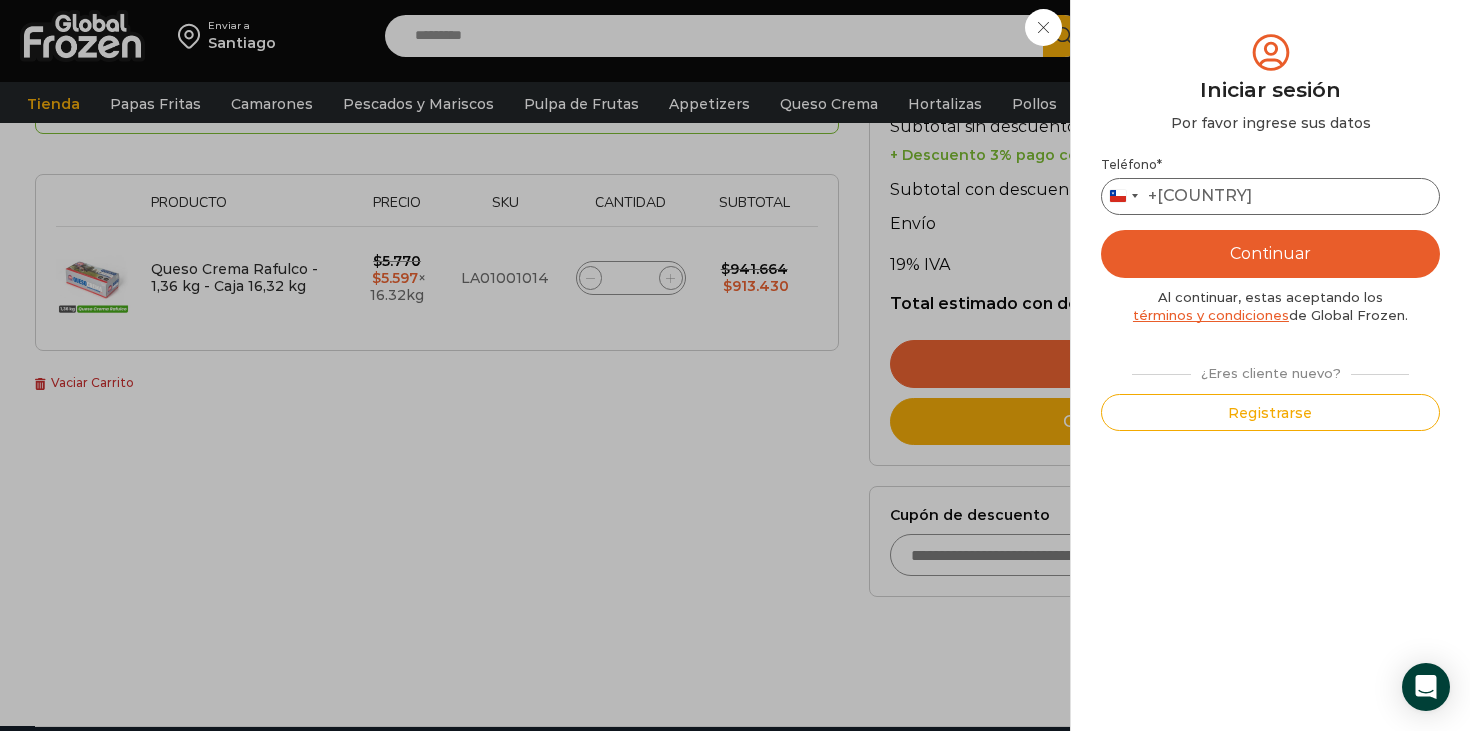 click on "Teléfono
*" at bounding box center (1270, 196) 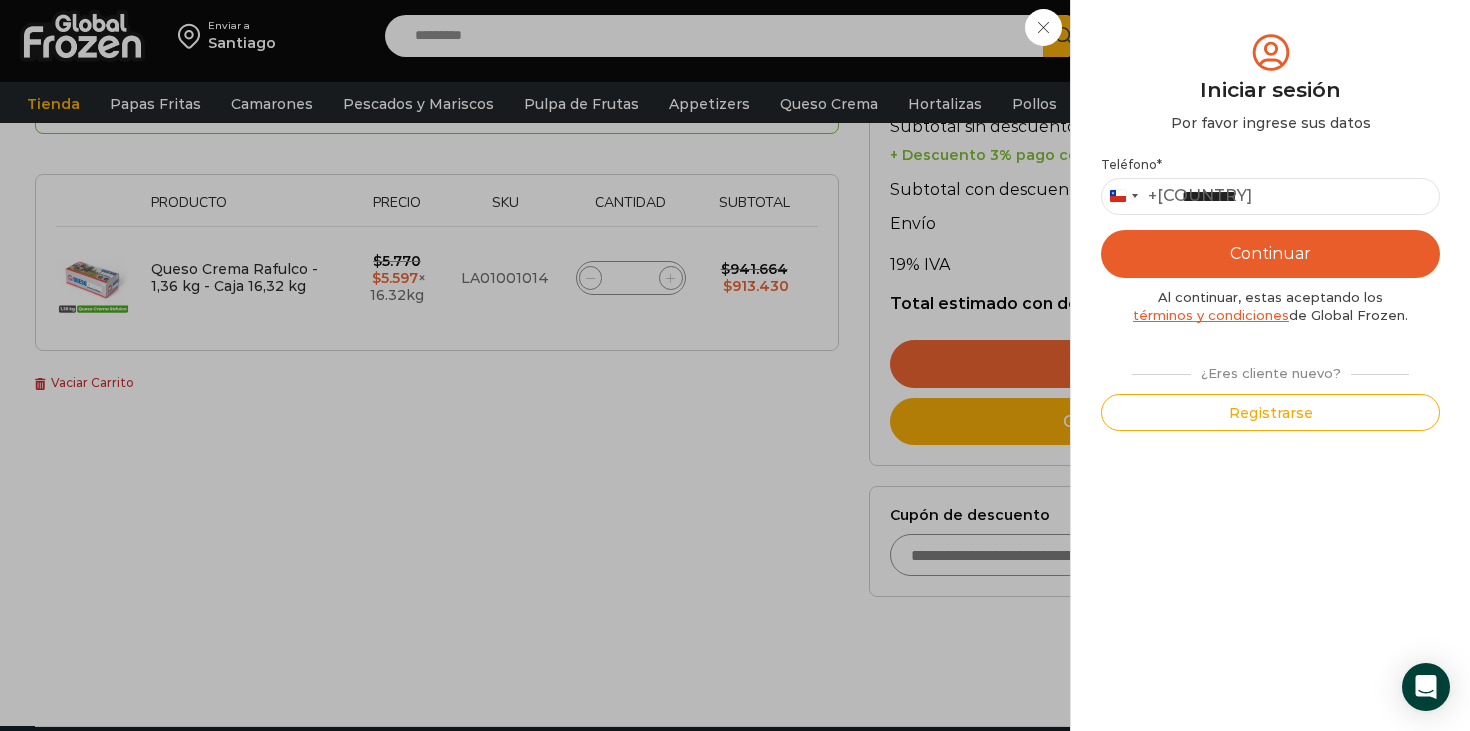 click on "Continuar" at bounding box center [1270, 254] 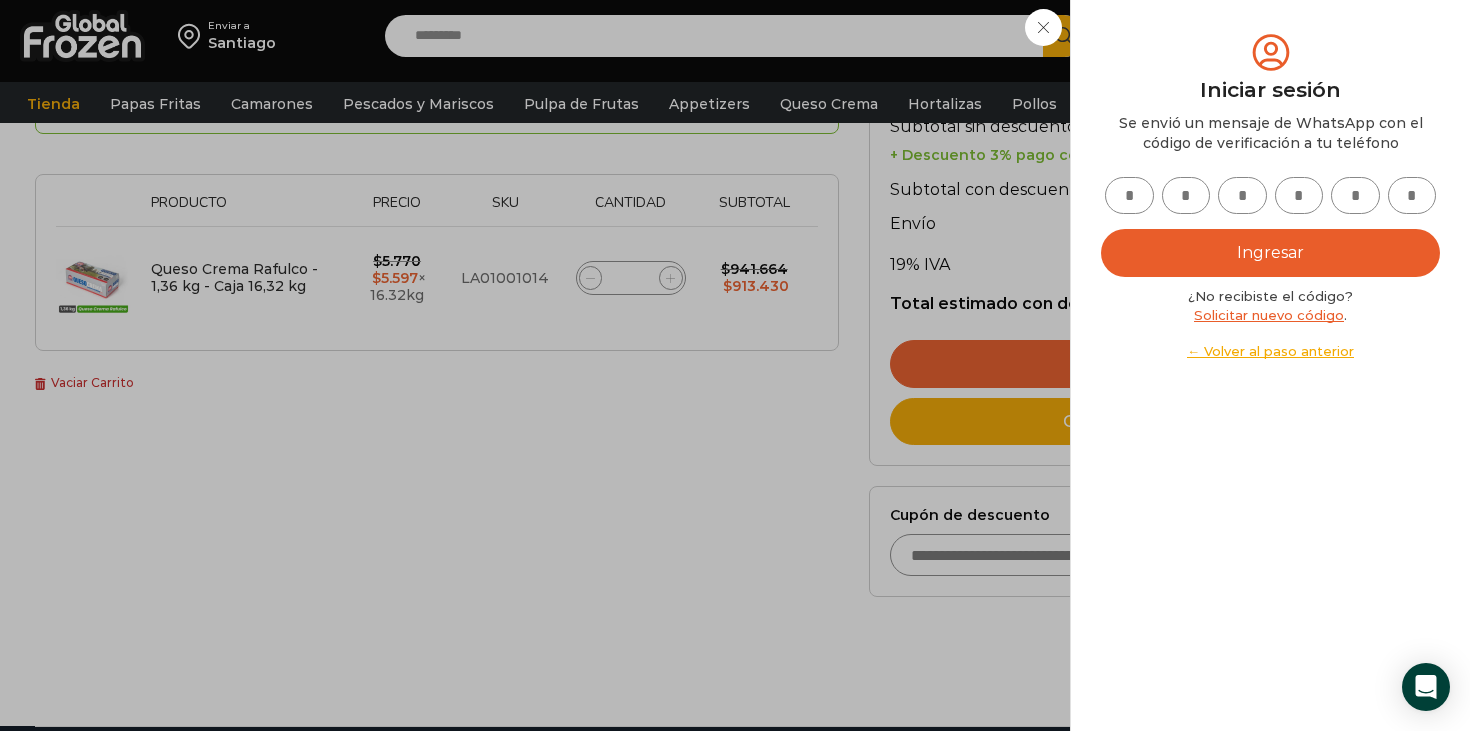 click at bounding box center [1129, 195] 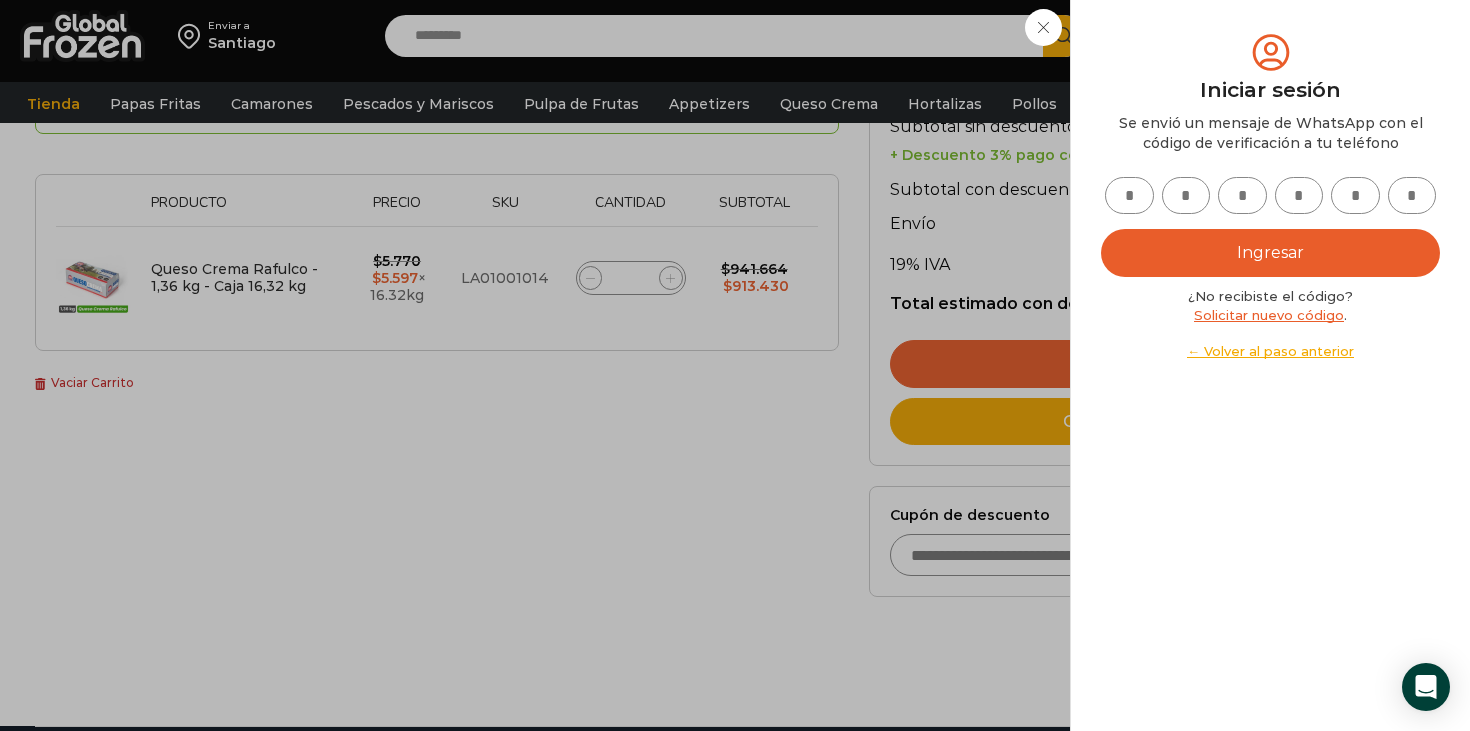 type on "*" 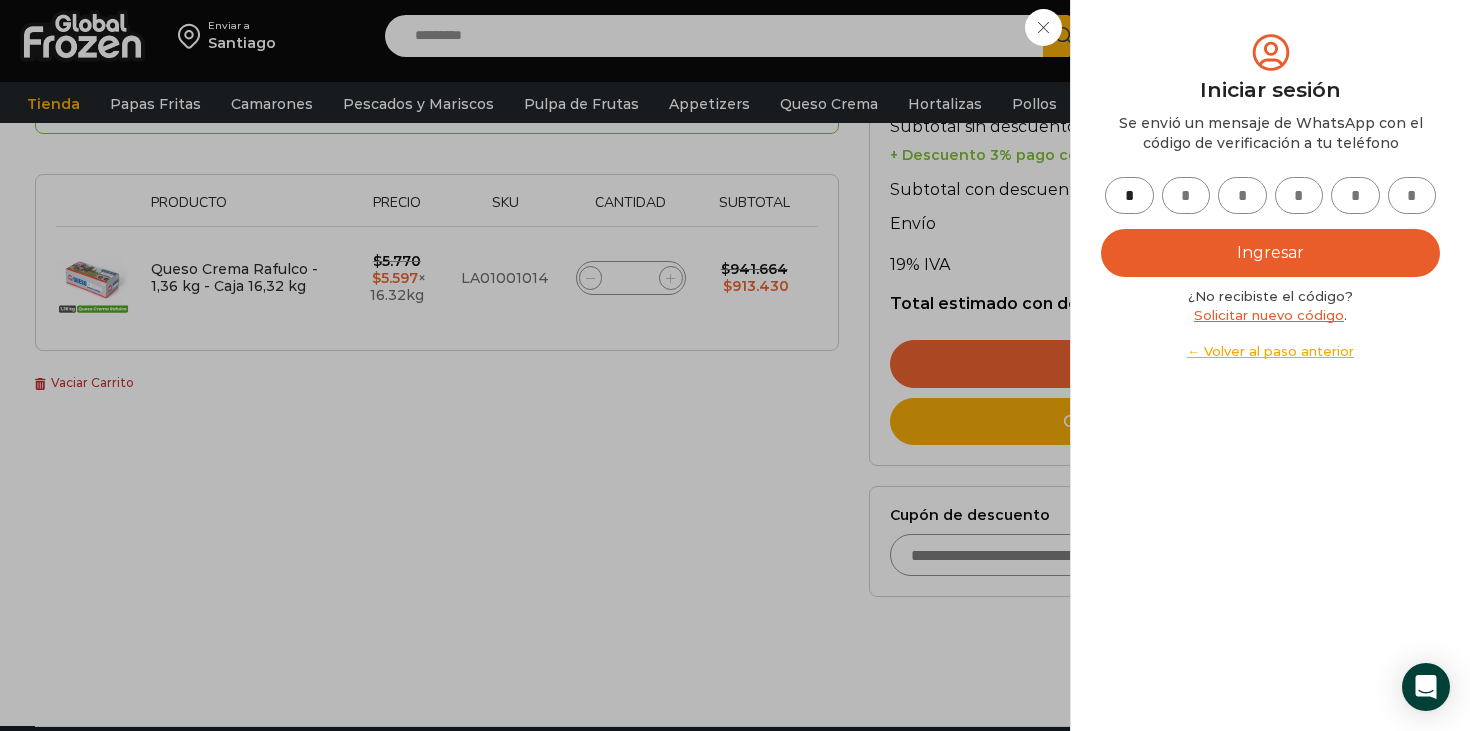 type on "*" 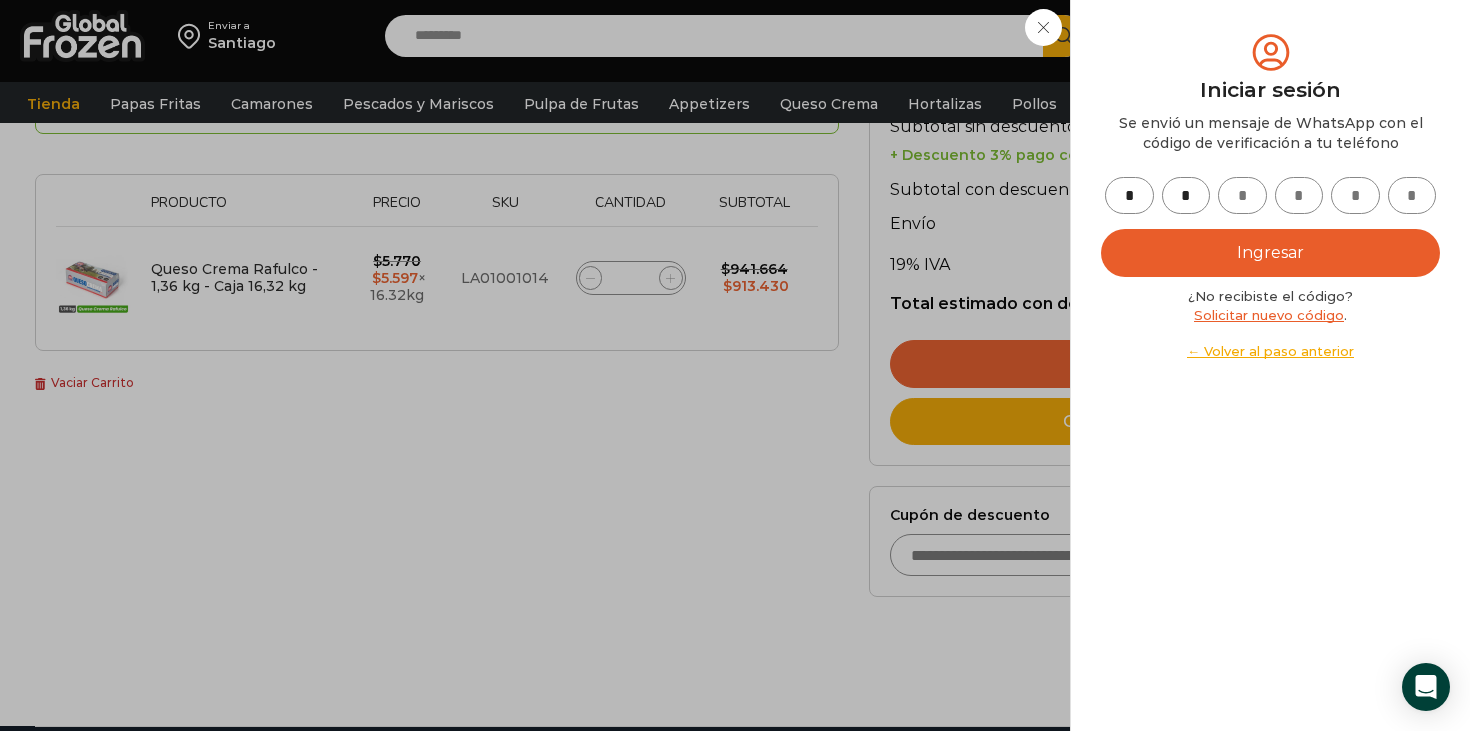 type on "*" 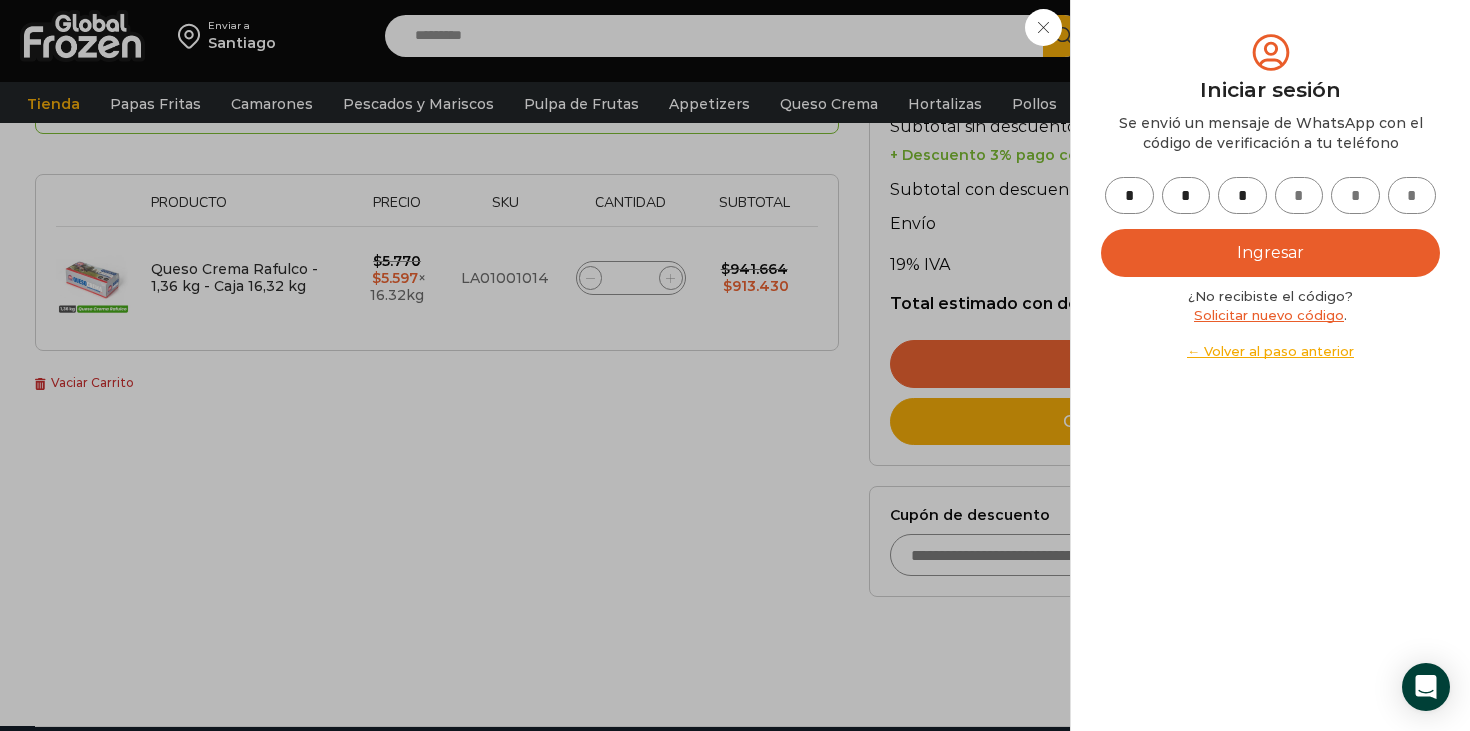 type on "*" 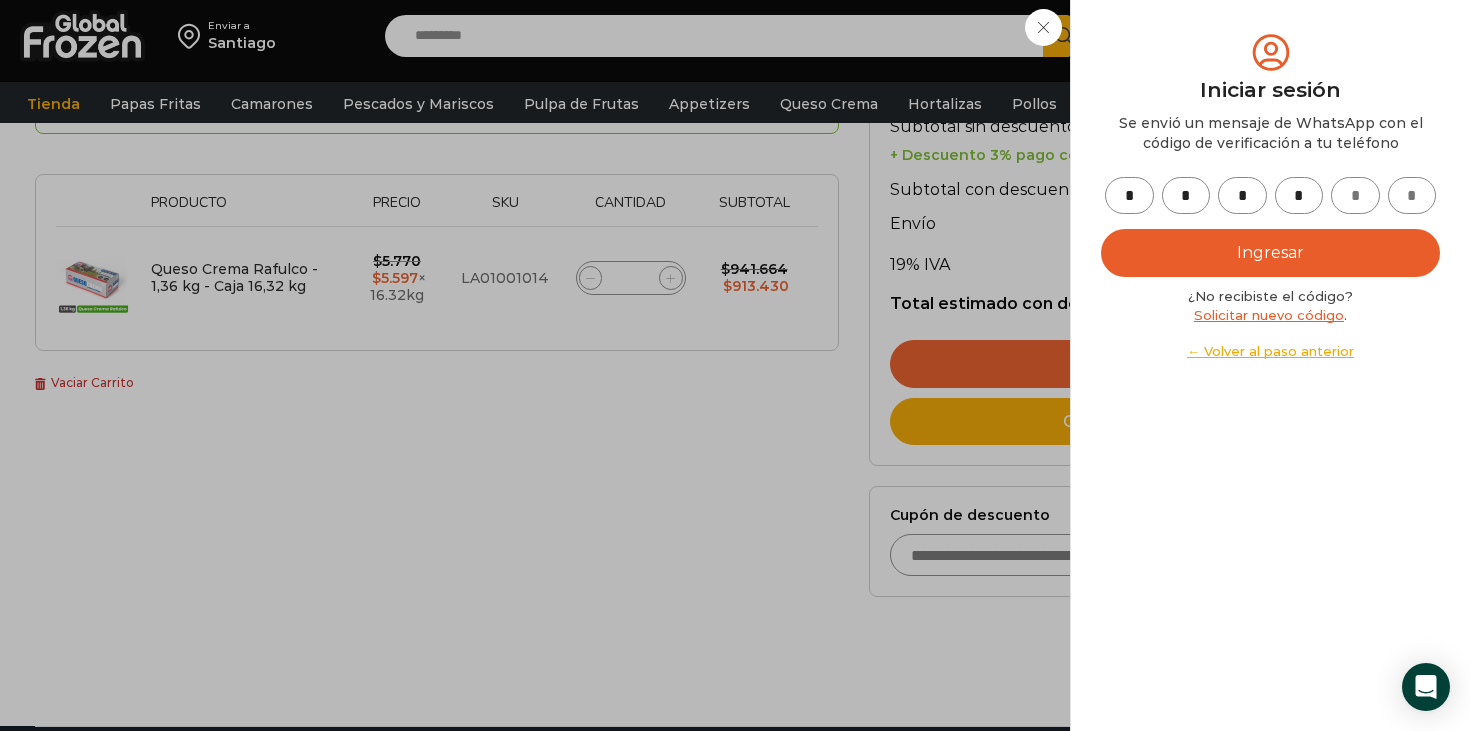 type on "*" 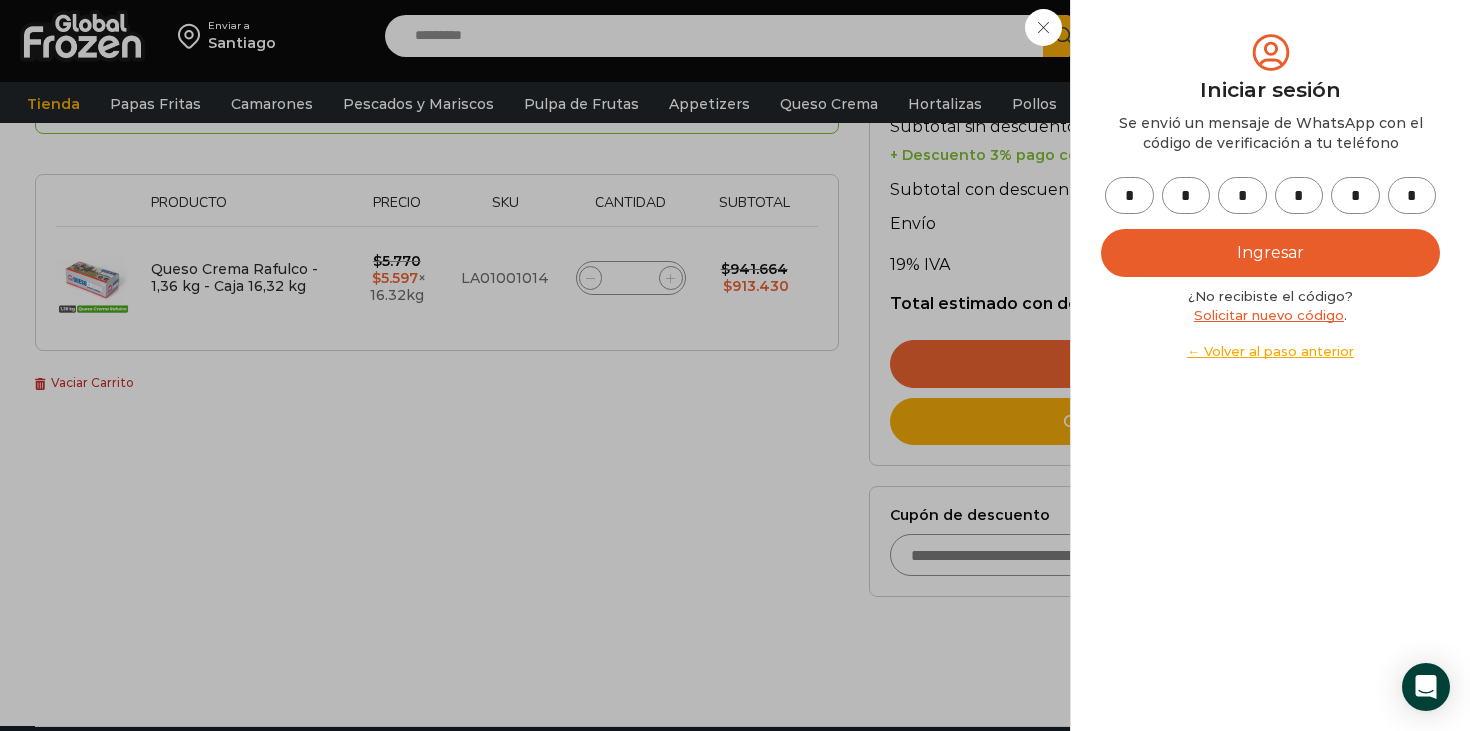 type on "*" 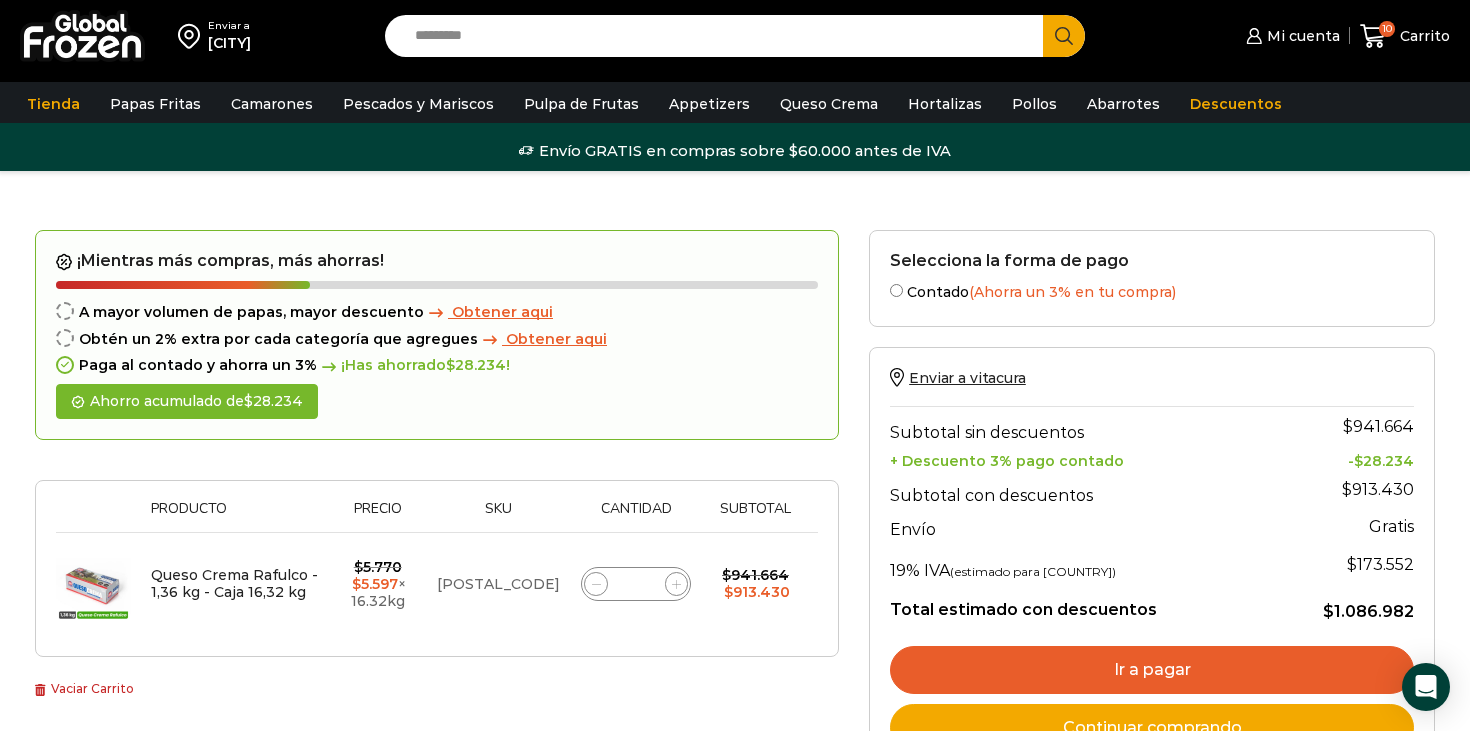 scroll, scrollTop: 6, scrollLeft: 0, axis: vertical 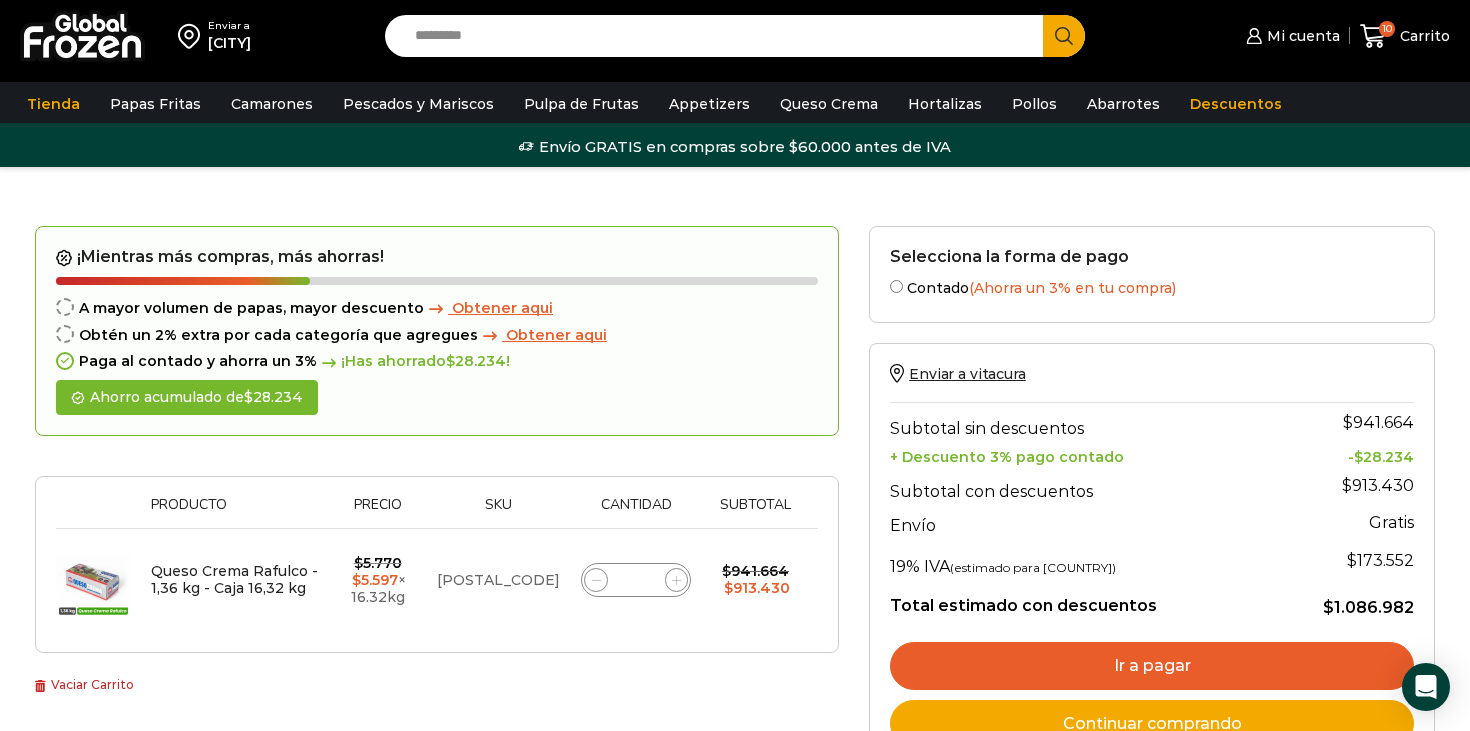 click on "Ir a pagar
Continuar comprando" at bounding box center [1152, 695] 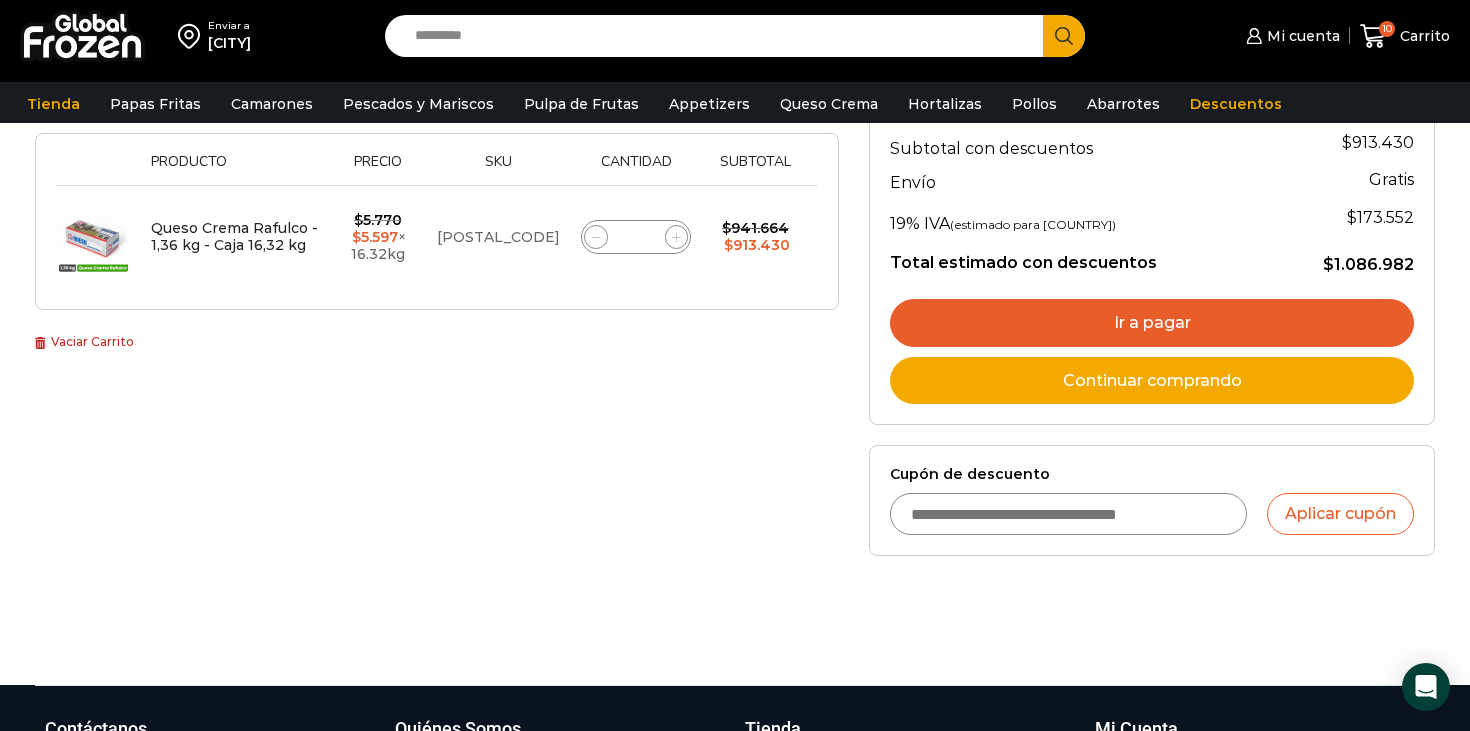 scroll, scrollTop: 381, scrollLeft: 0, axis: vertical 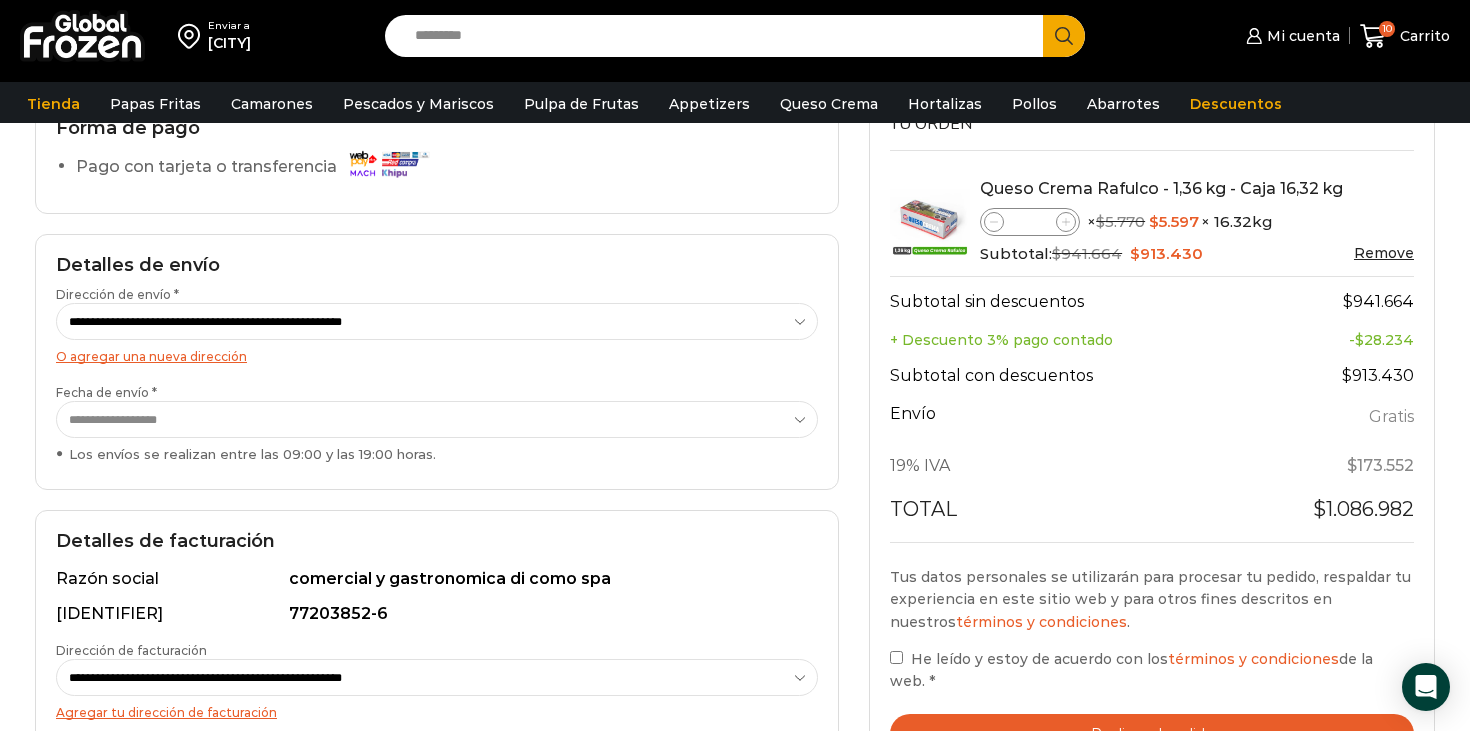 click on "Pago con tarjeta o transferencia" at bounding box center (257, 167) 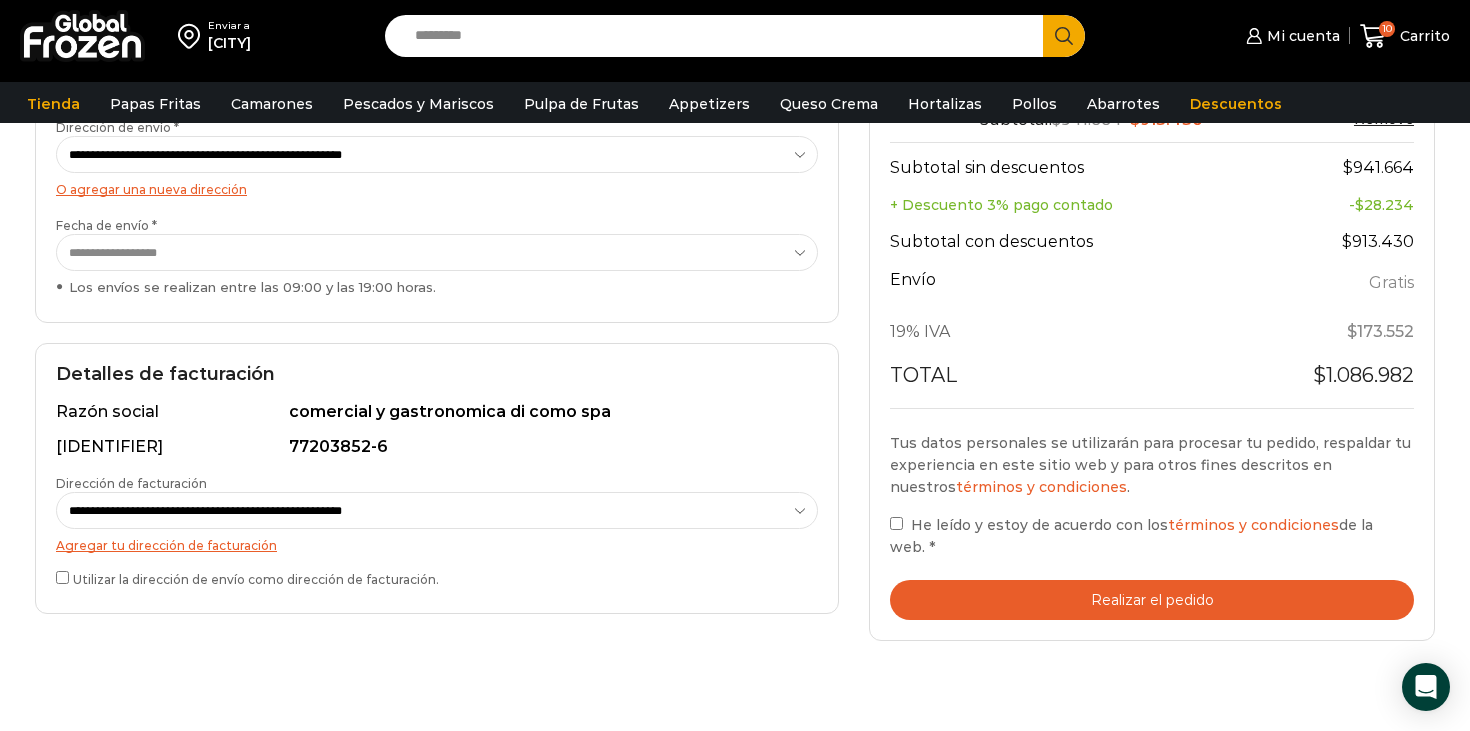 scroll, scrollTop: 381, scrollLeft: 0, axis: vertical 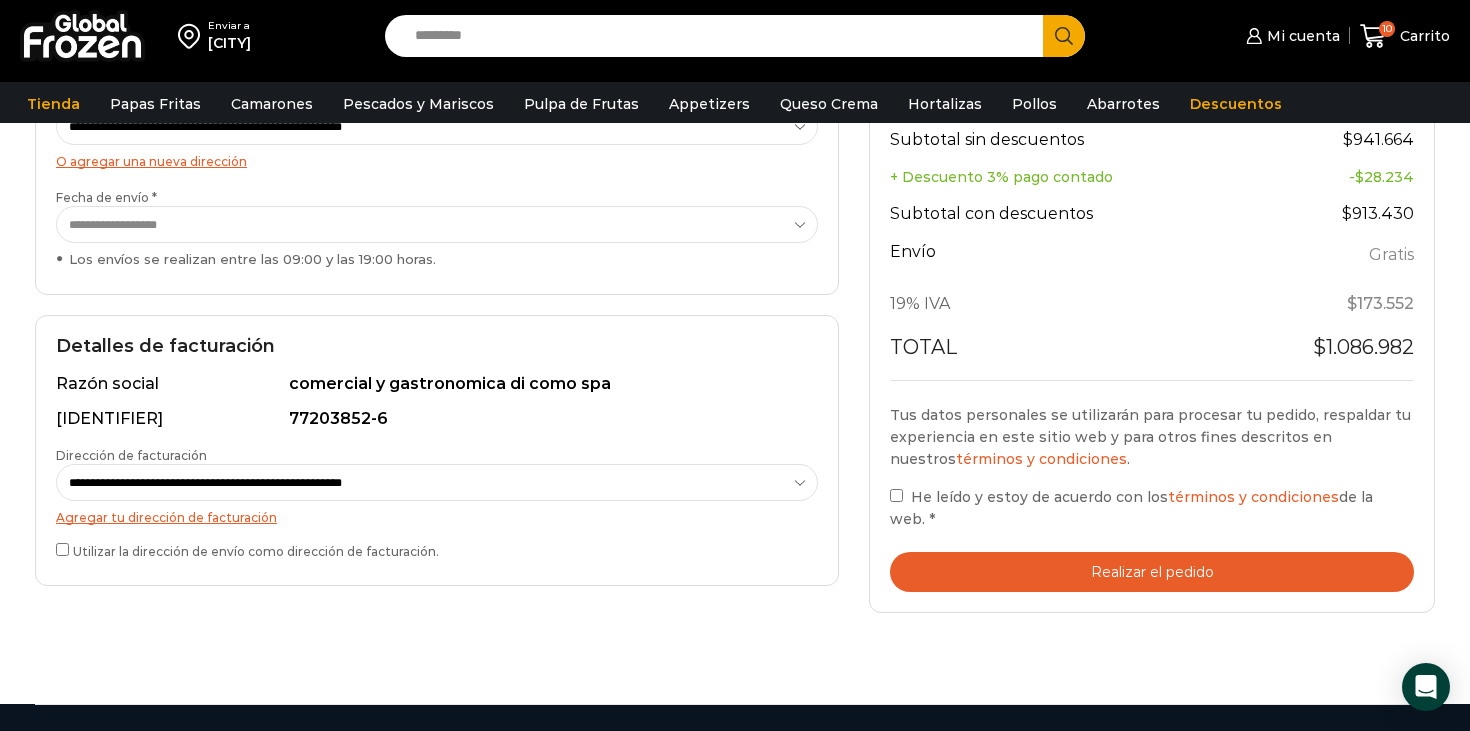 click on "He leído y estoy de acuerdo con los  términos y condiciones  de la web.   *" at bounding box center (1152, 508) 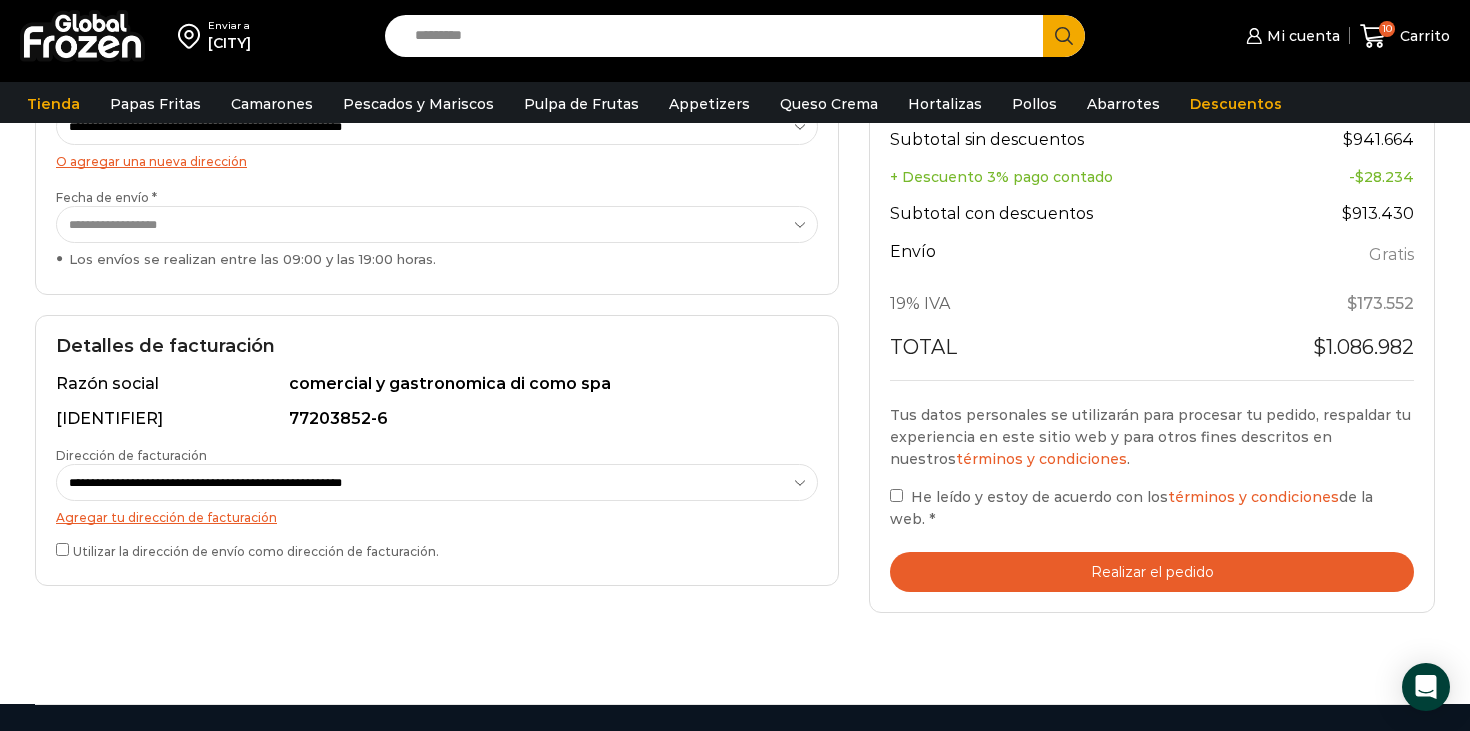 click on "Realizar el pedido" at bounding box center [1152, 572] 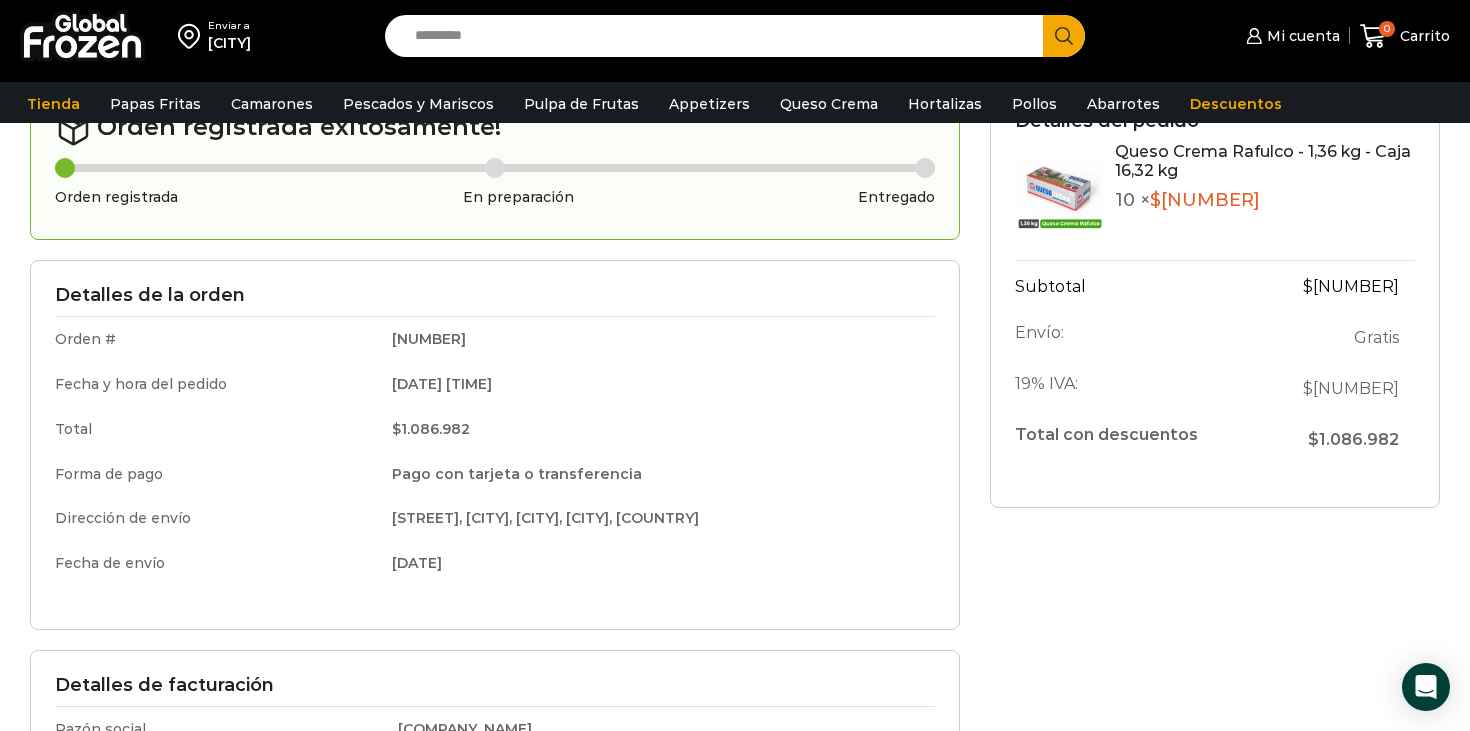 scroll, scrollTop: 805, scrollLeft: 0, axis: vertical 